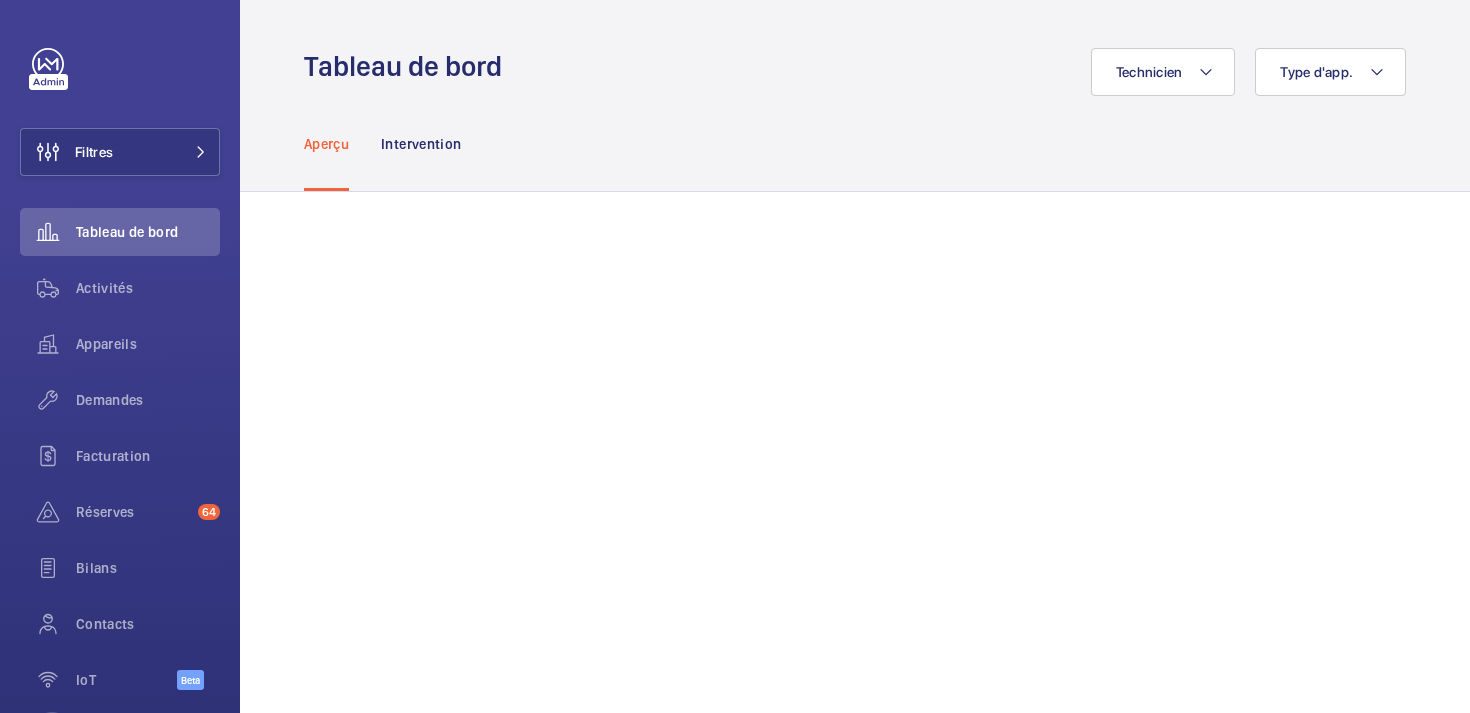 scroll, scrollTop: 0, scrollLeft: 0, axis: both 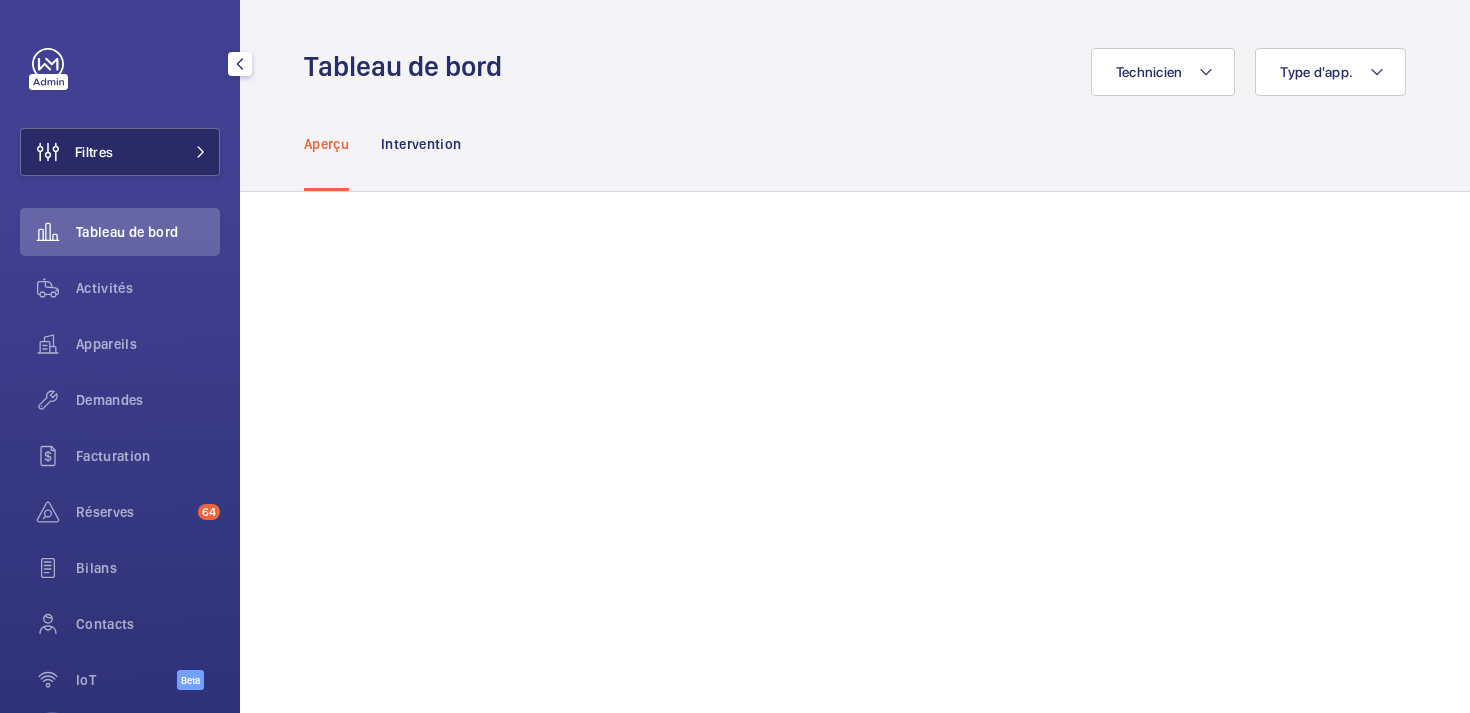 click 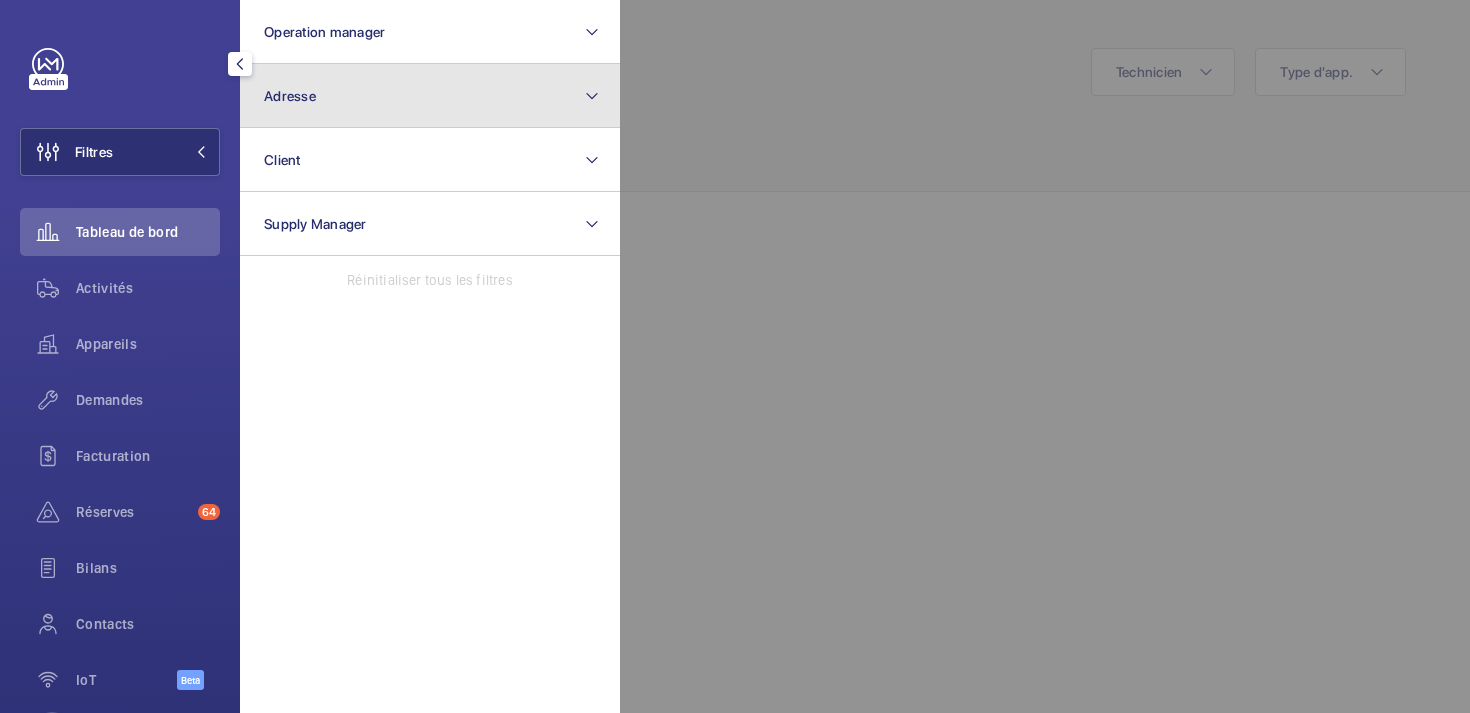 click on "Adresse" 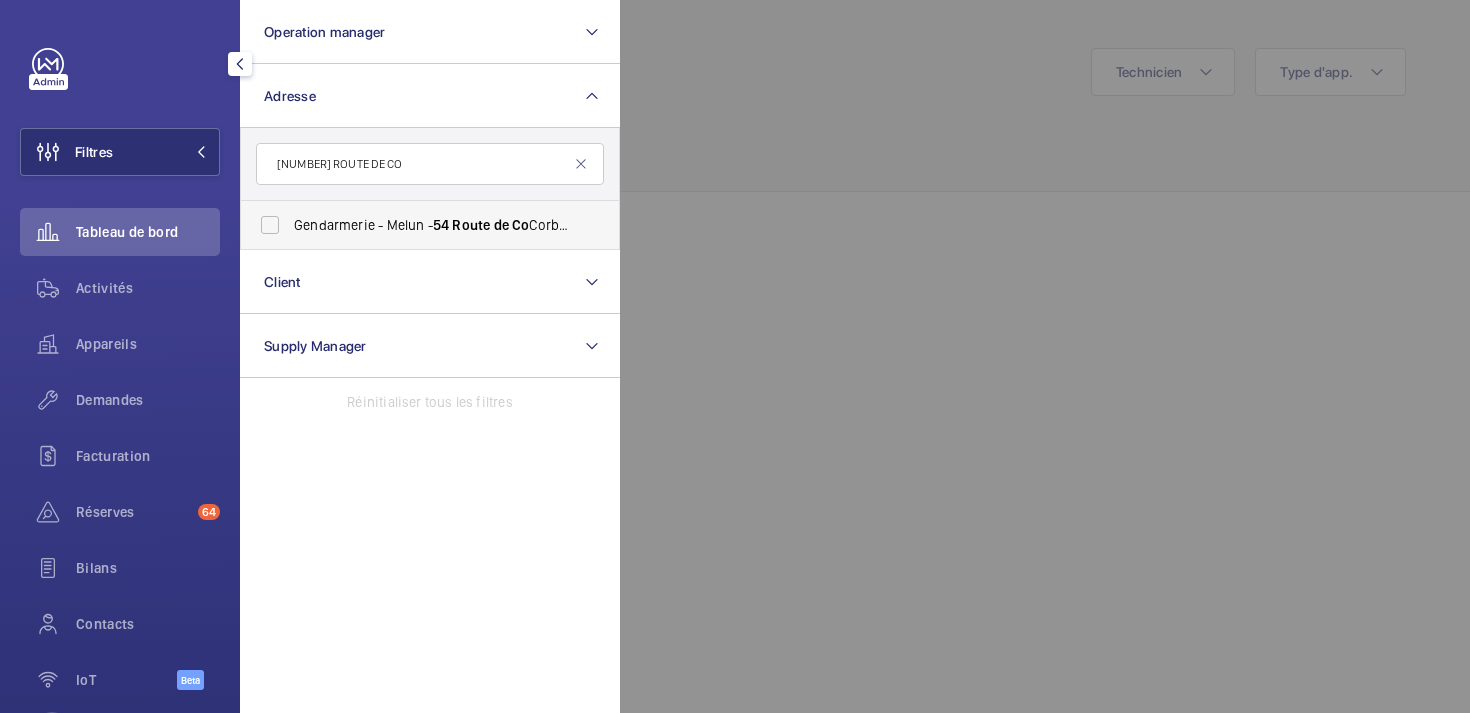 type on "[NUMBER] ROUTE DE CO" 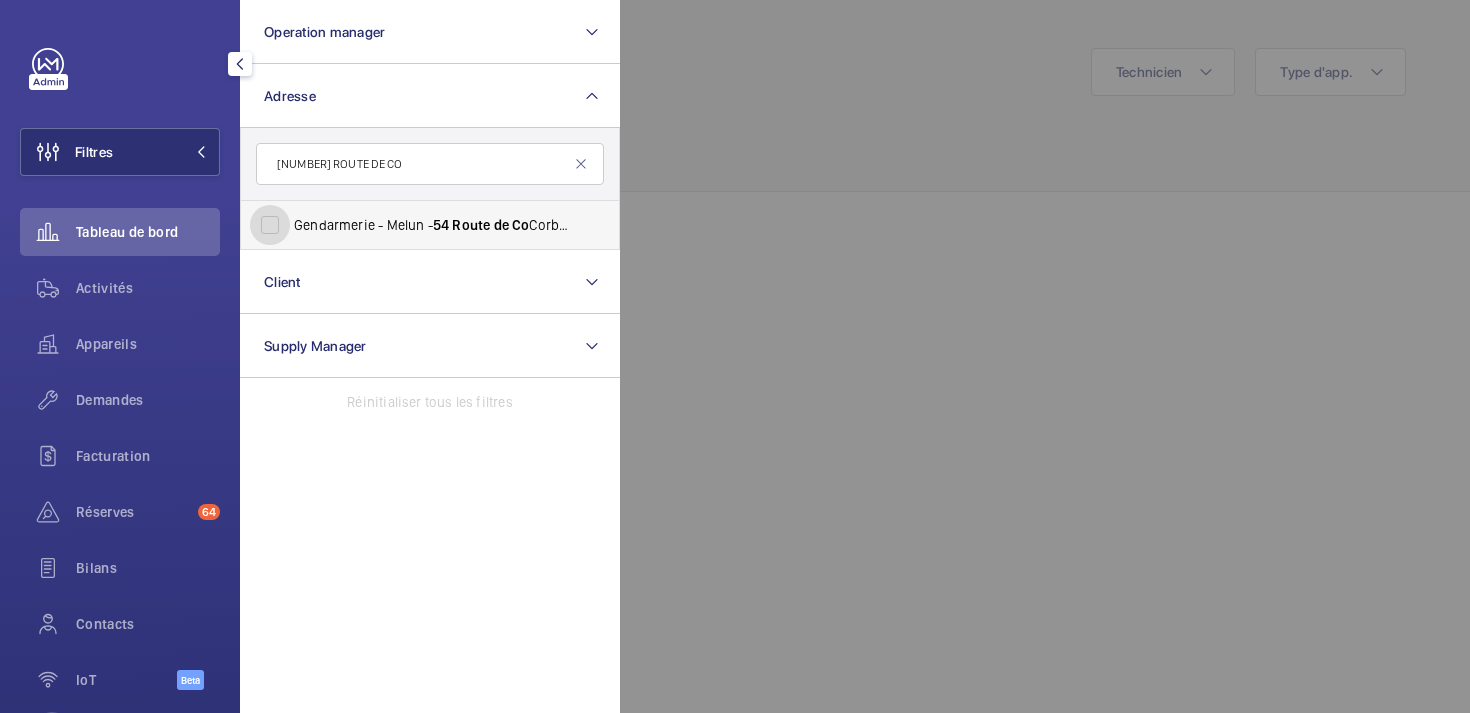 click on "Gendarmerie - Melun - [NUMBER] Route de Corbeil, MELUN [POSTAL_CODE]" at bounding box center (270, 225) 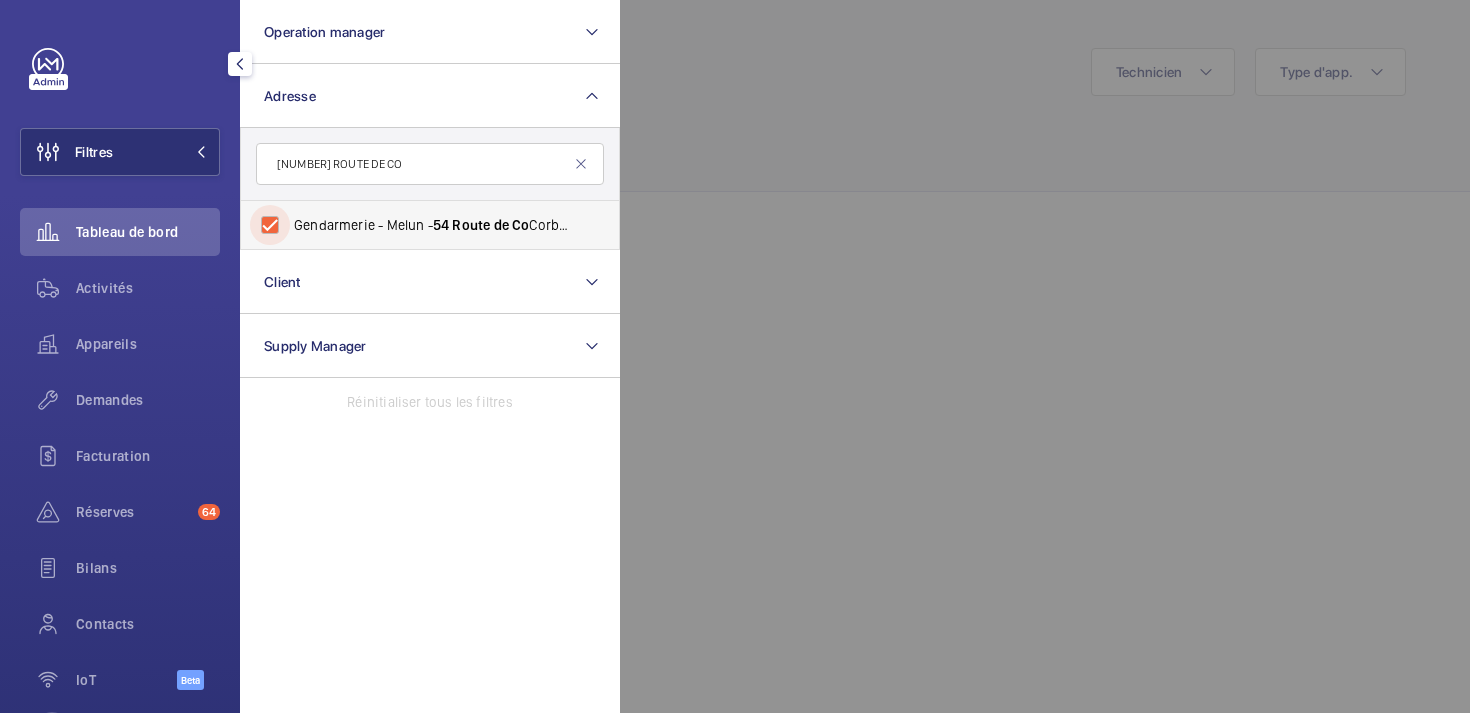 checkbox on "true" 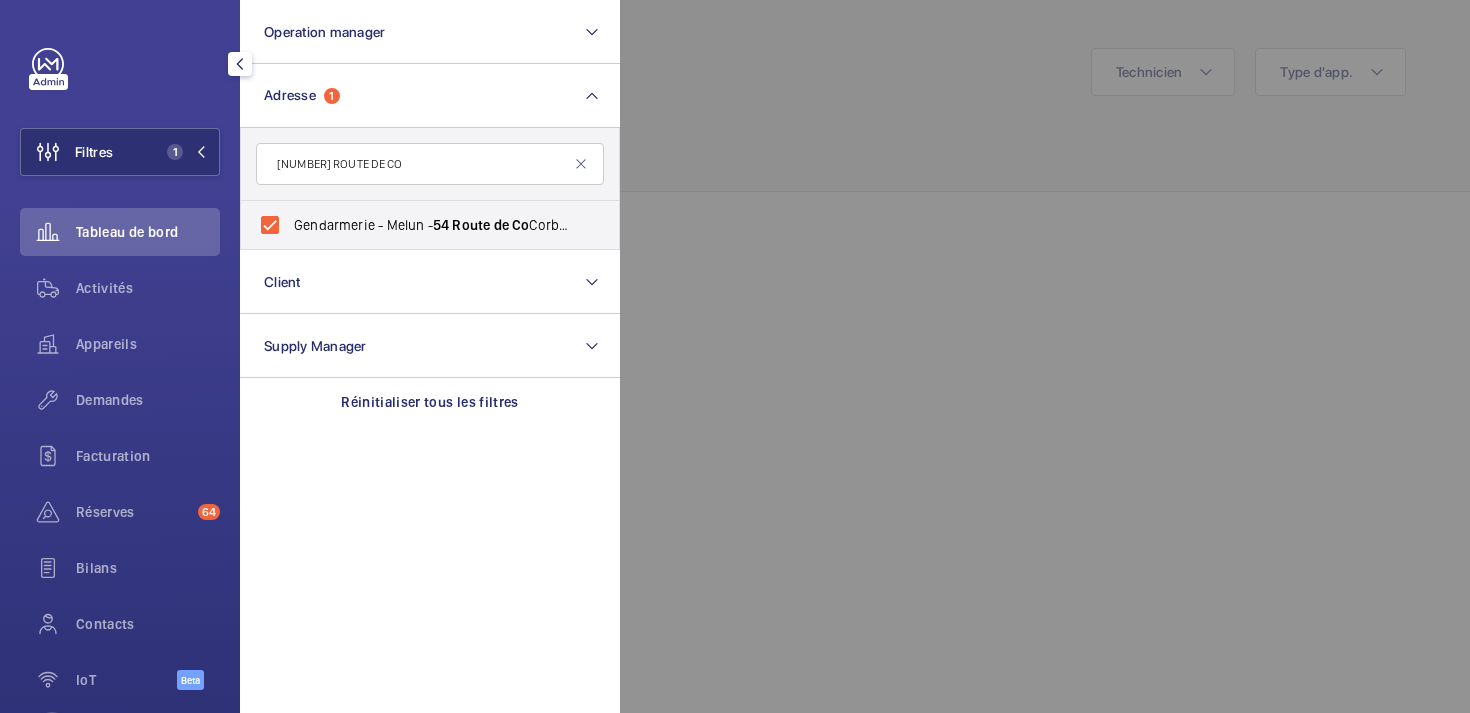 click 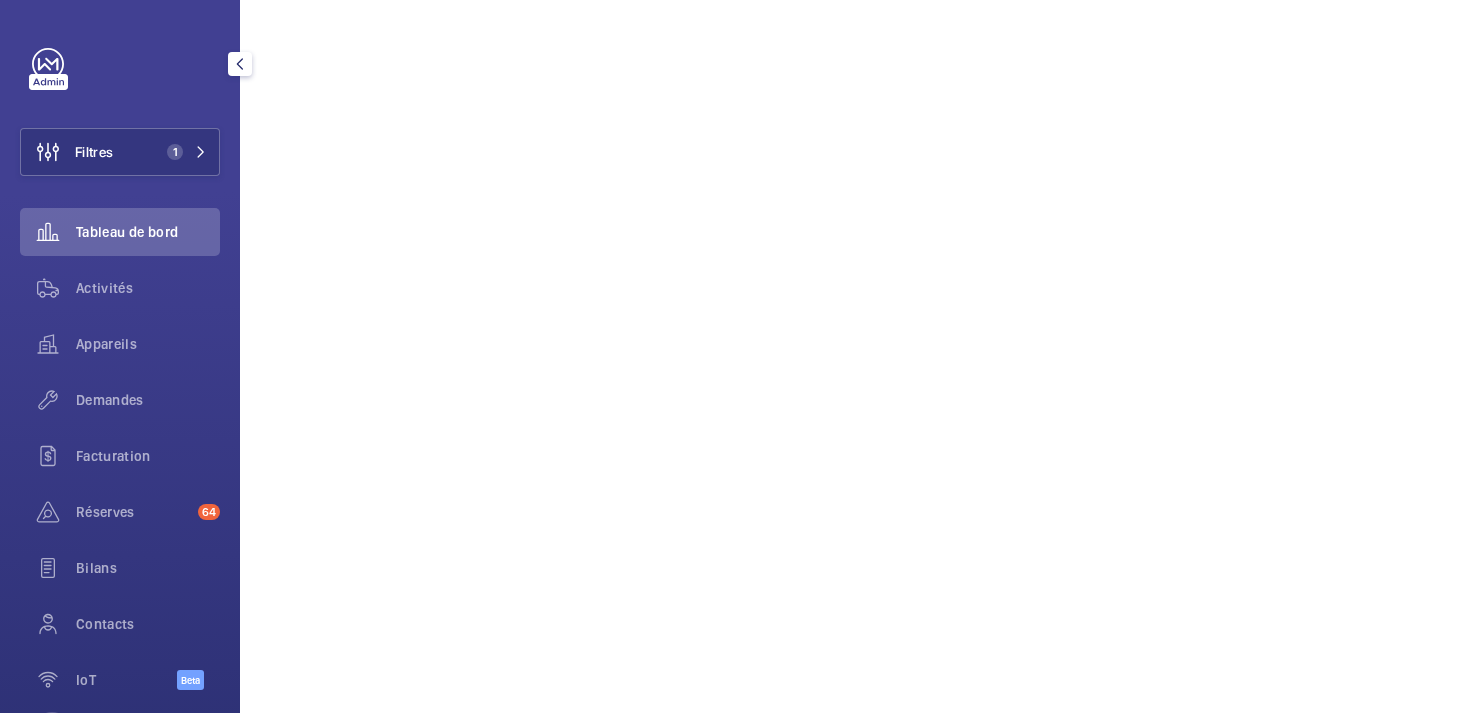 scroll, scrollTop: 862, scrollLeft: 0, axis: vertical 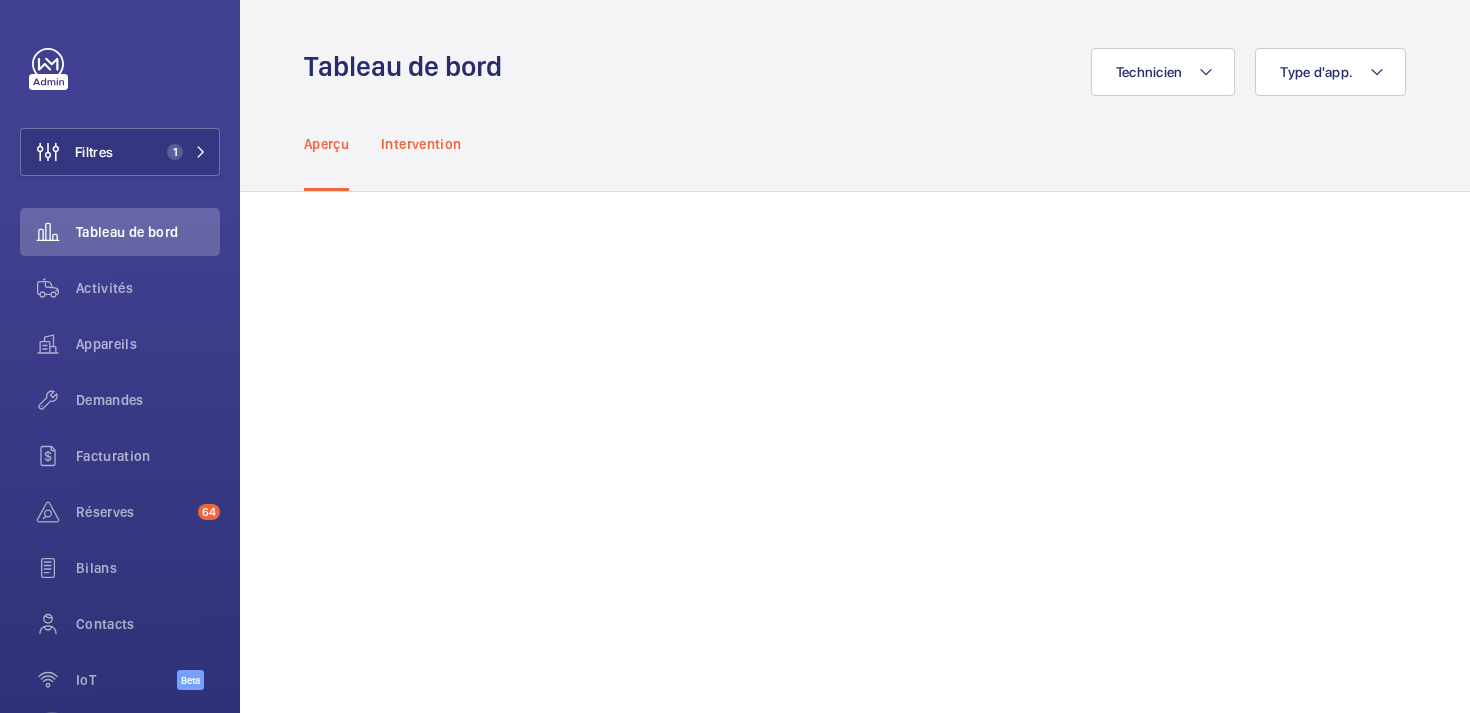 click on "Intervention" 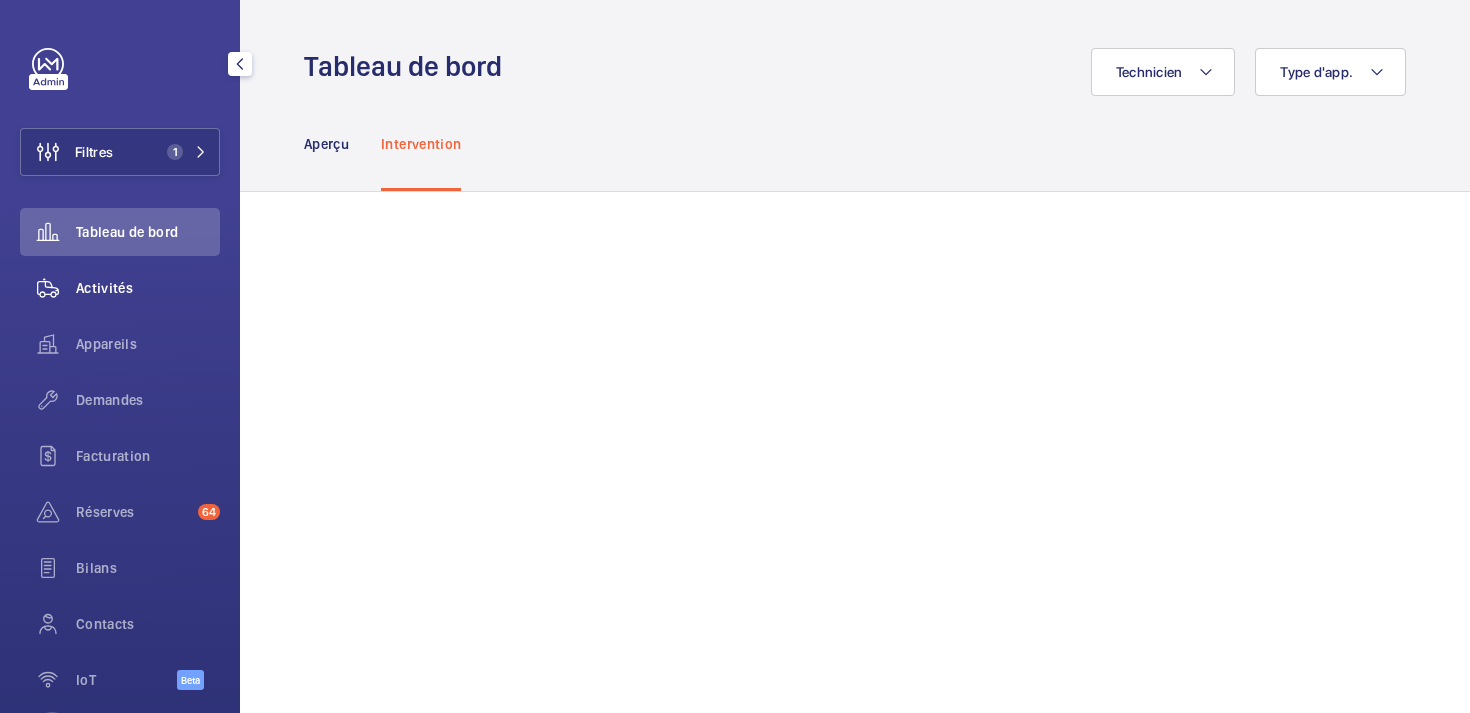 click on "Activités" 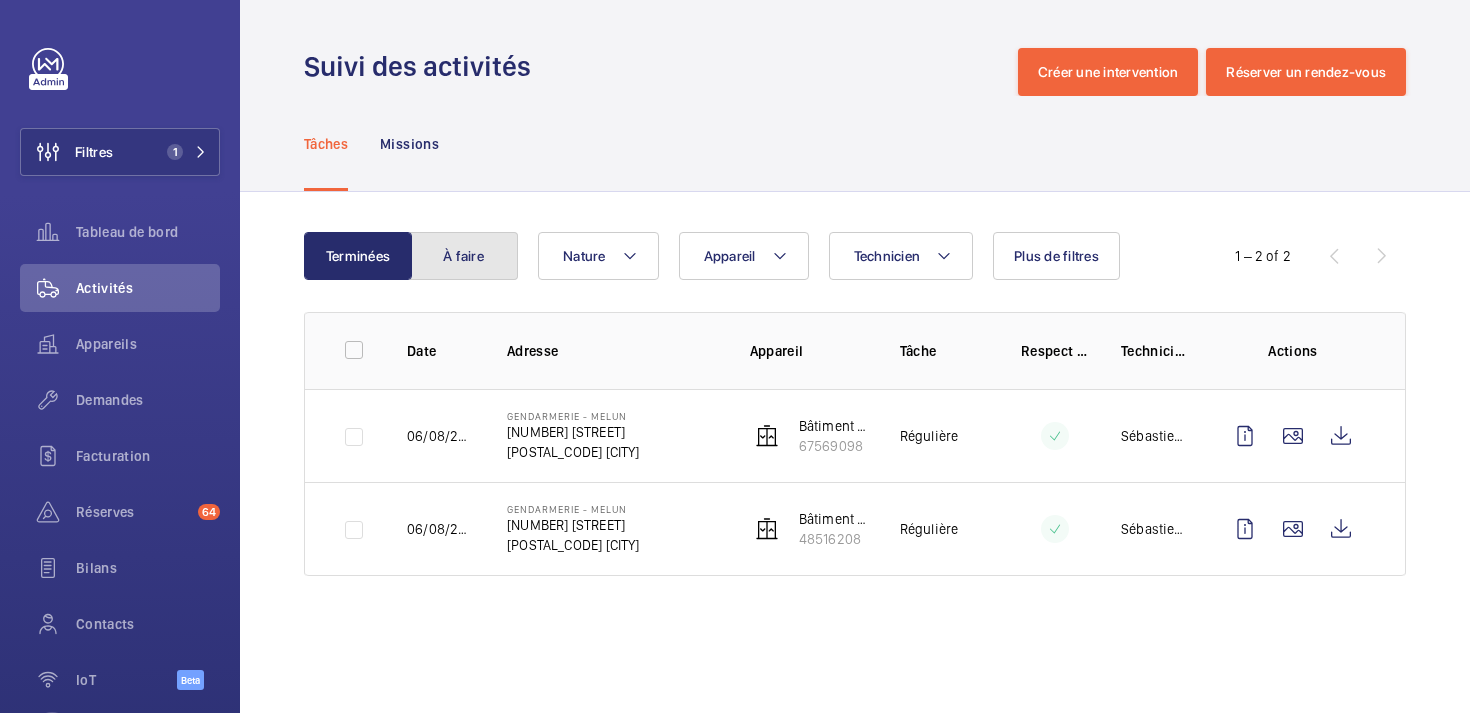 click on "À faire" 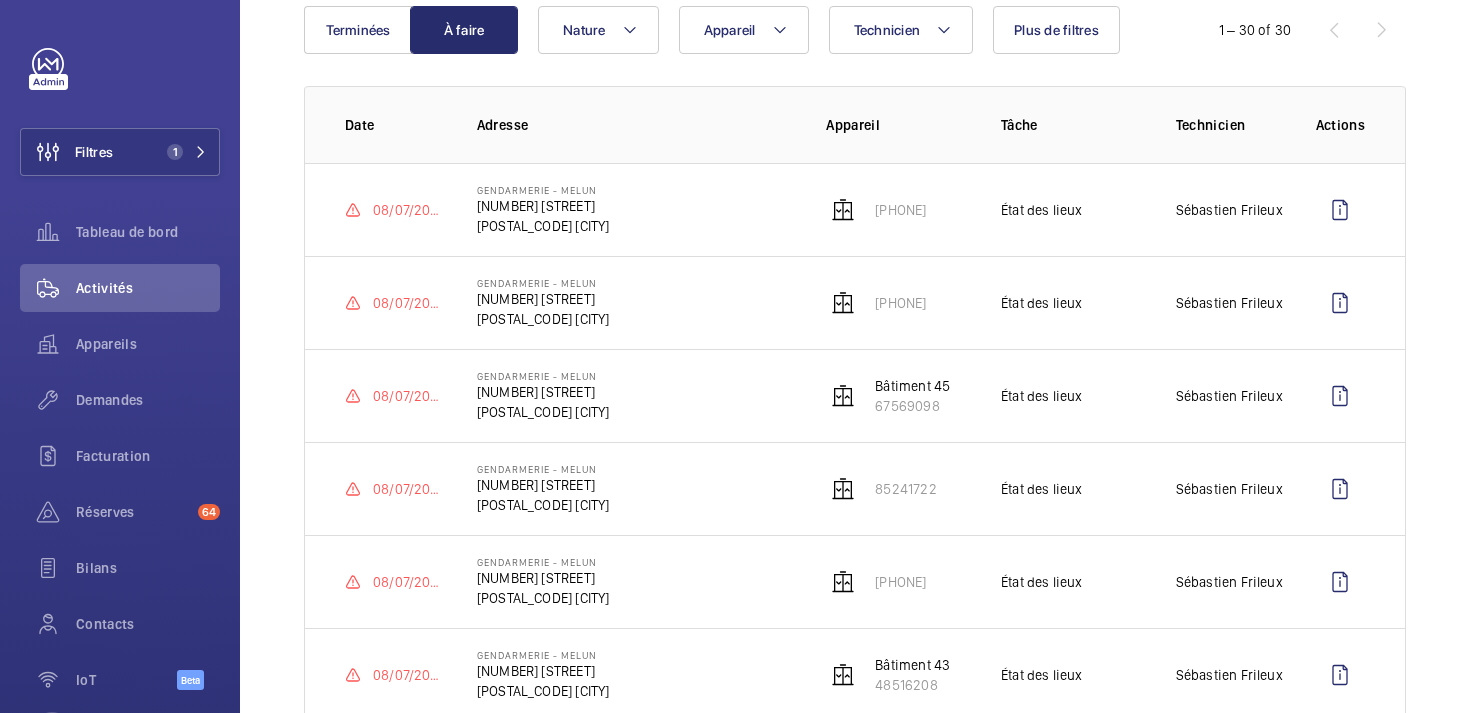 scroll, scrollTop: 0, scrollLeft: 0, axis: both 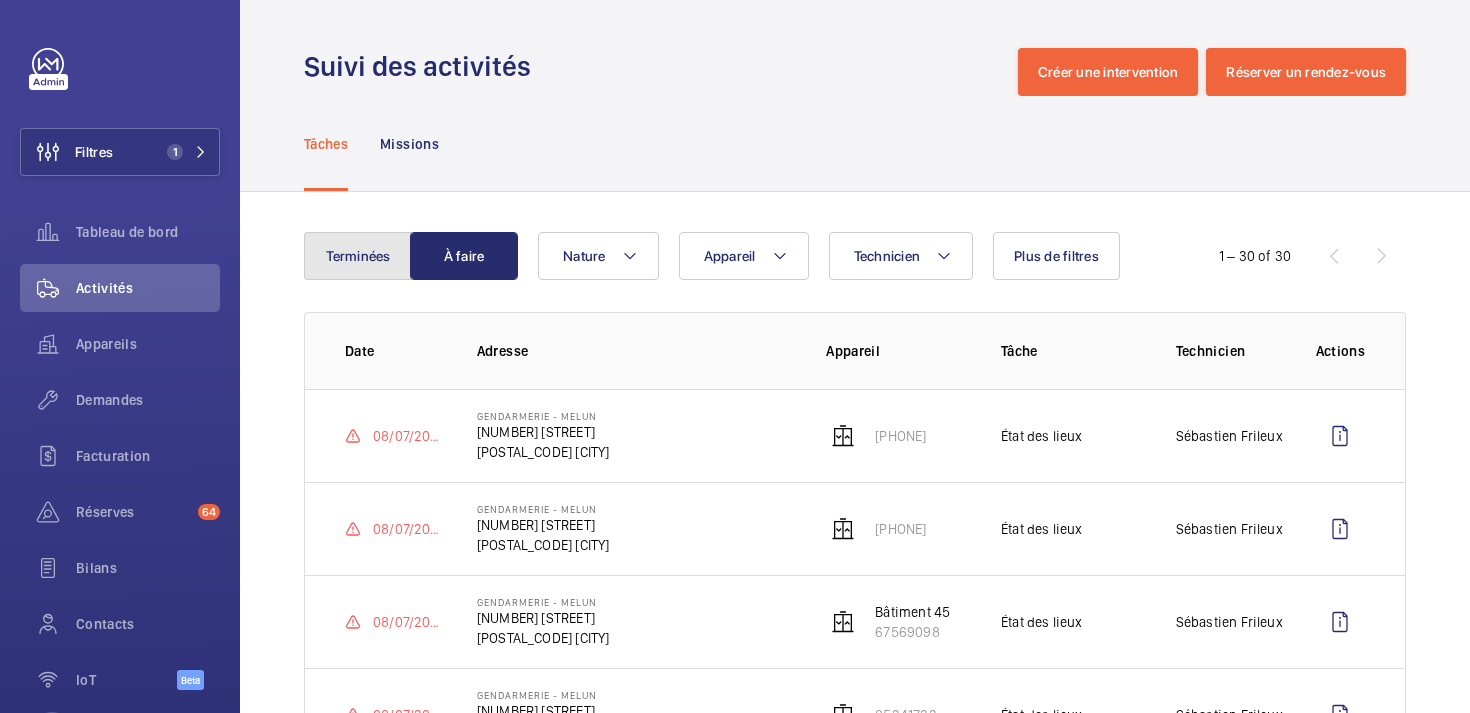 click on "Terminées" 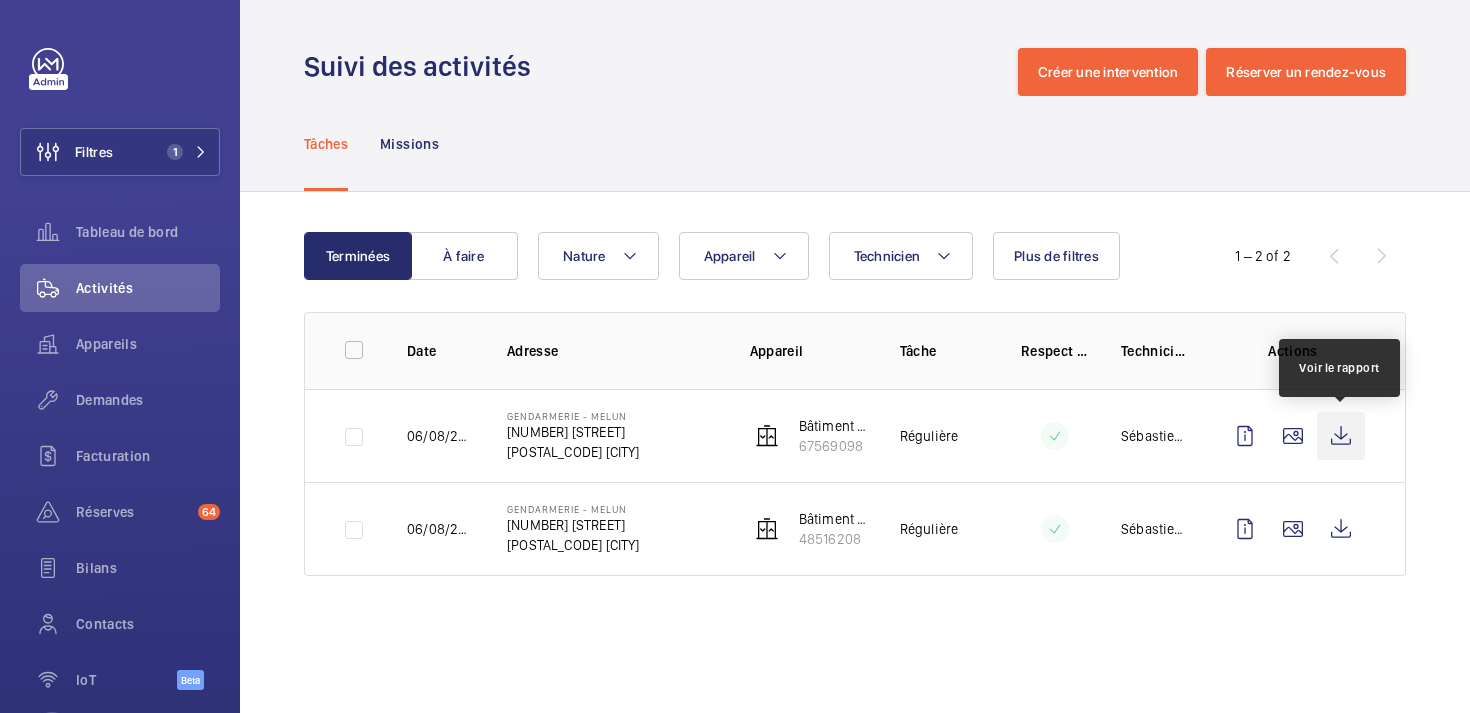 click 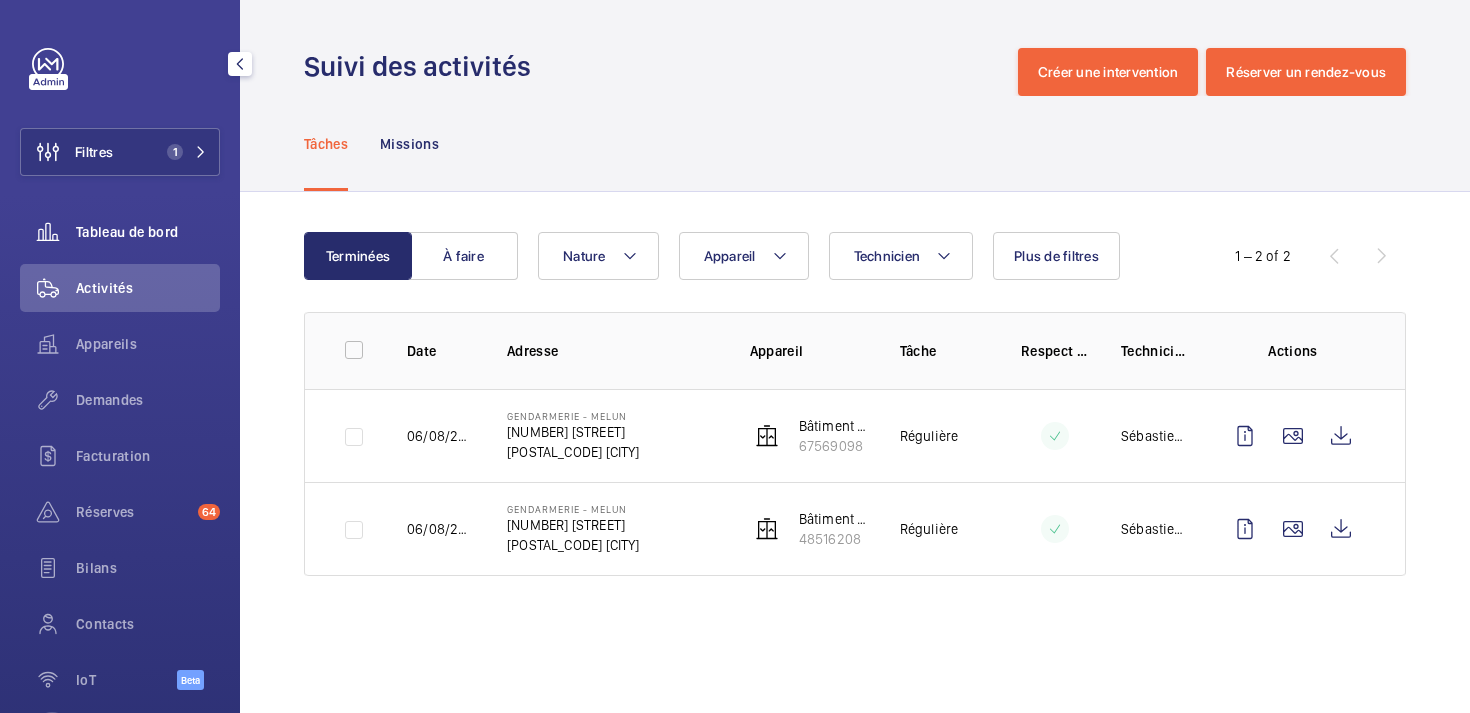click on "Tableau de bord" 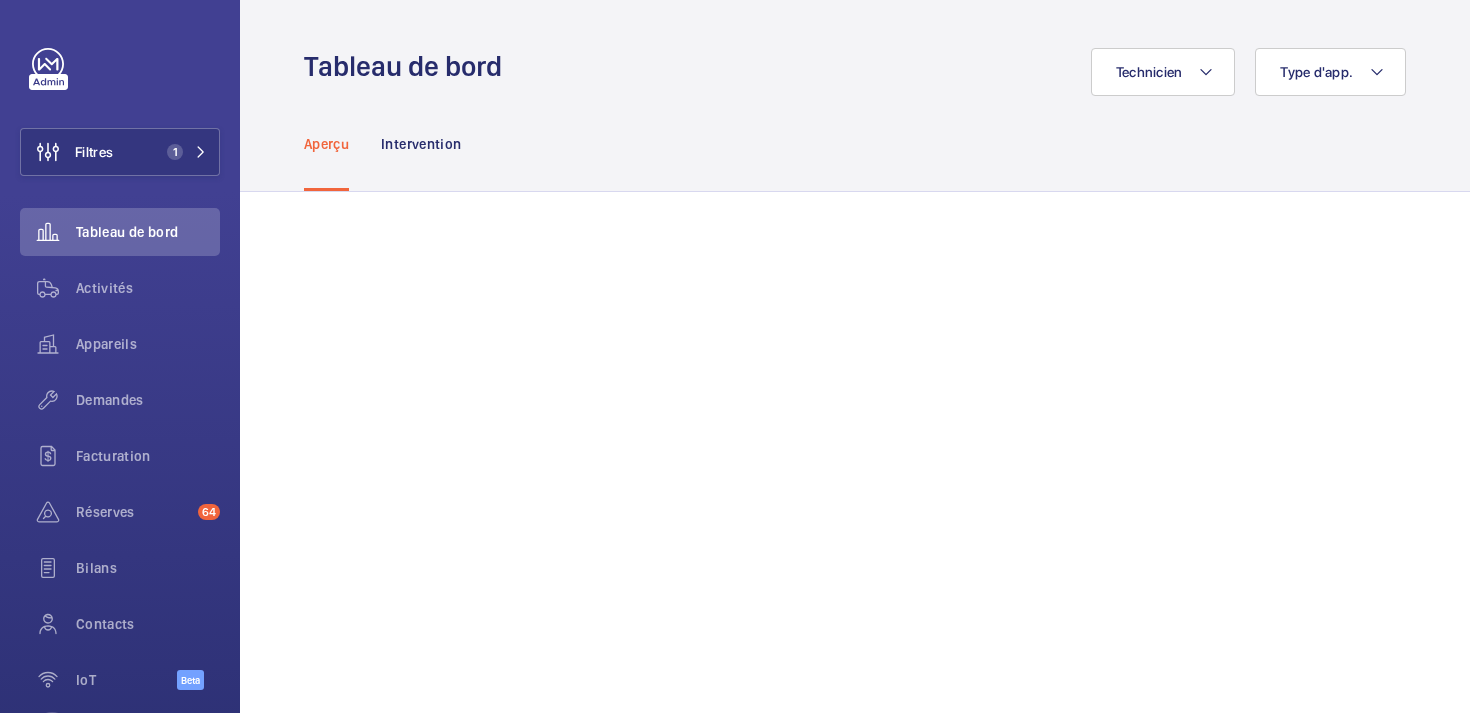 scroll, scrollTop: 0, scrollLeft: 0, axis: both 